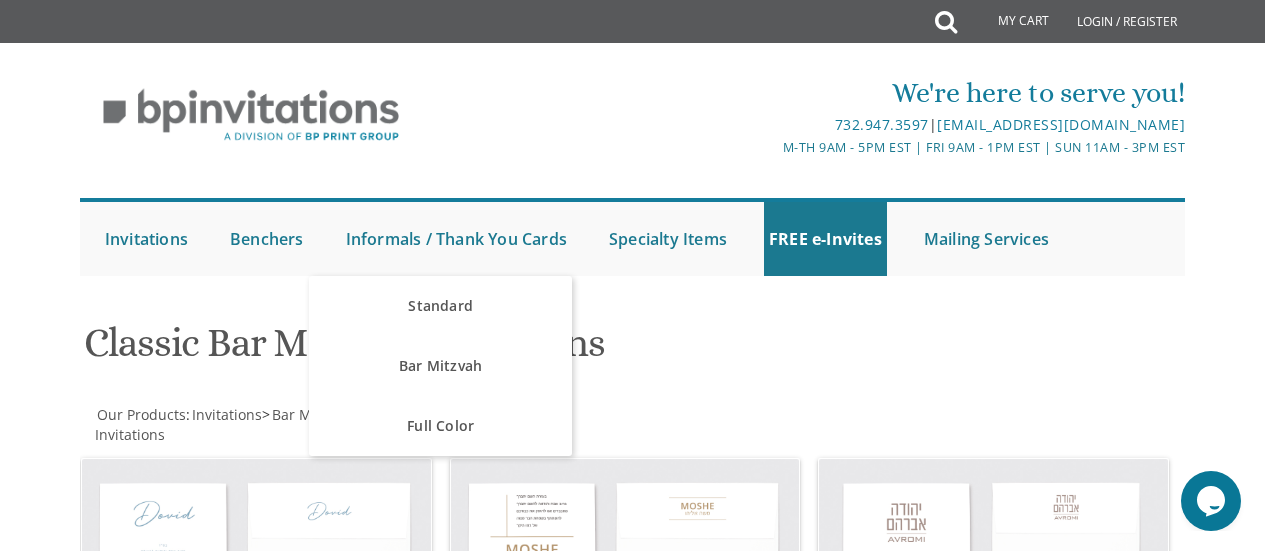 scroll, scrollTop: 138, scrollLeft: 0, axis: vertical 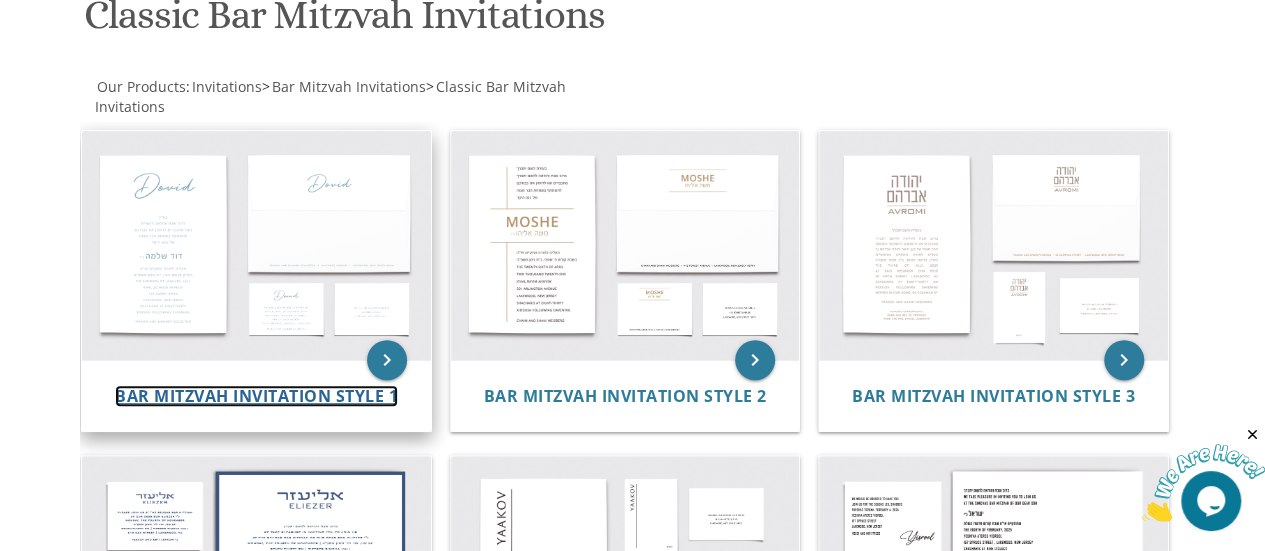 click on "Bar Mitzvah Invitation Style 1" at bounding box center [256, 396] 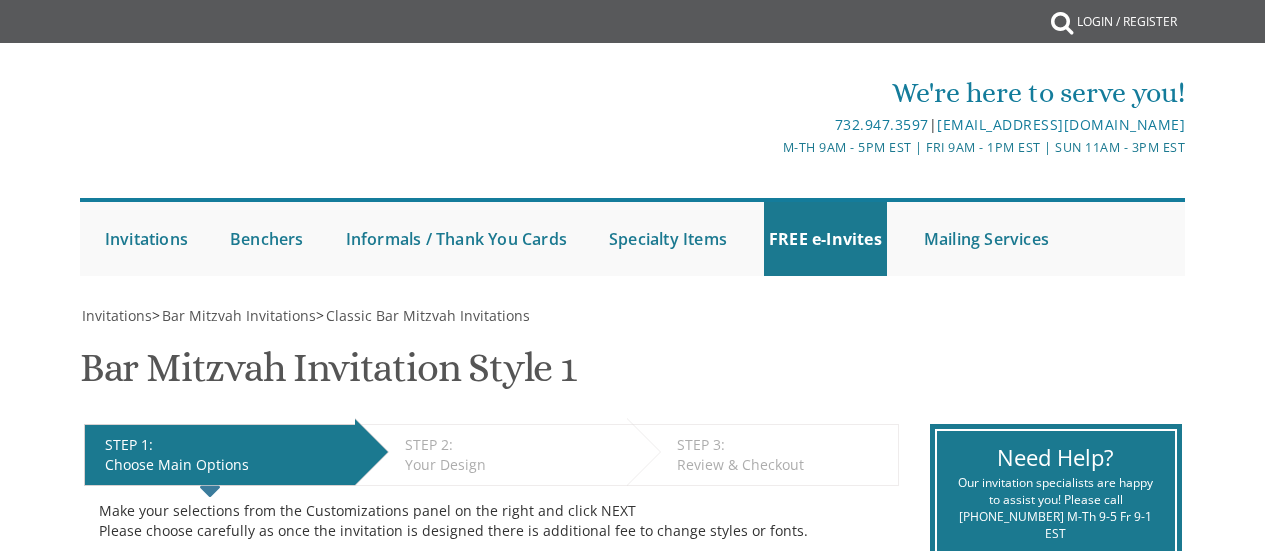 scroll, scrollTop: 0, scrollLeft: 0, axis: both 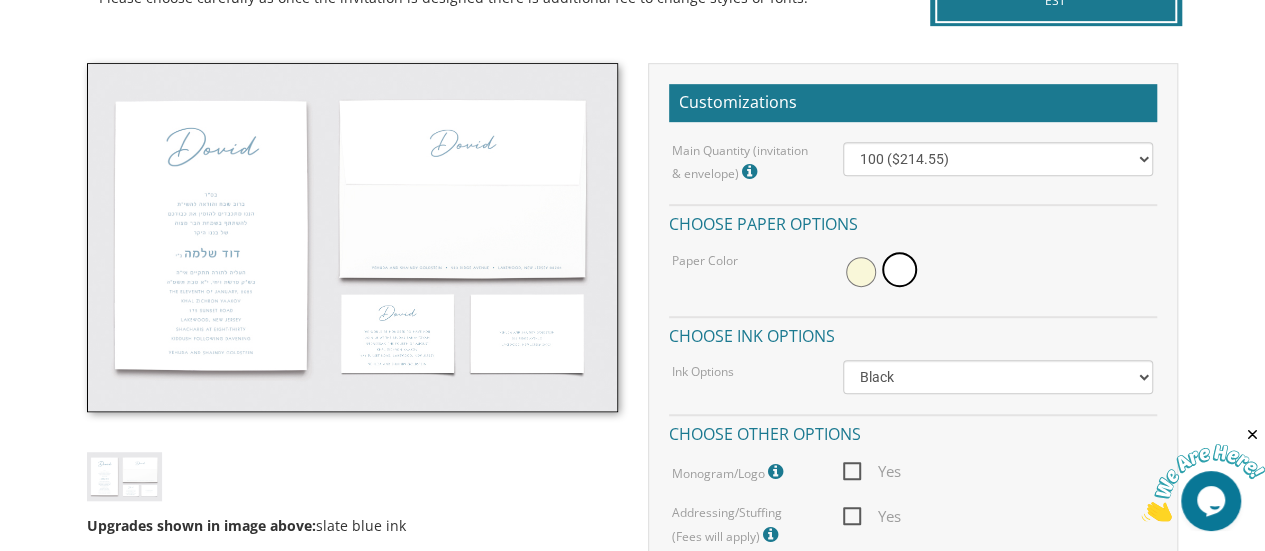 drag, startPoint x: 0, startPoint y: 0, endPoint x: 1279, endPoint y: 176, distance: 1291.0526 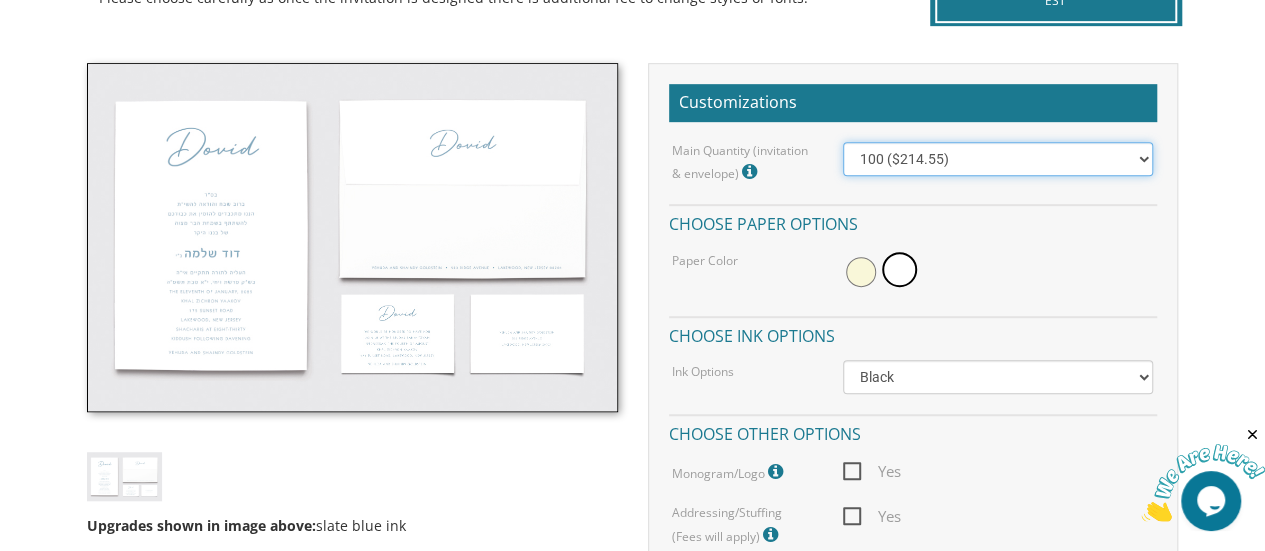 click on "100 ($214.55) 200 ($254.60) 300 ($294.25) 400 ($333.55) 500 ($373.90) 600 ($413.25) 700 ($452.35) 800 ($491.40) 900 ($528.00) 1000 ($568.05)" at bounding box center [998, 159] 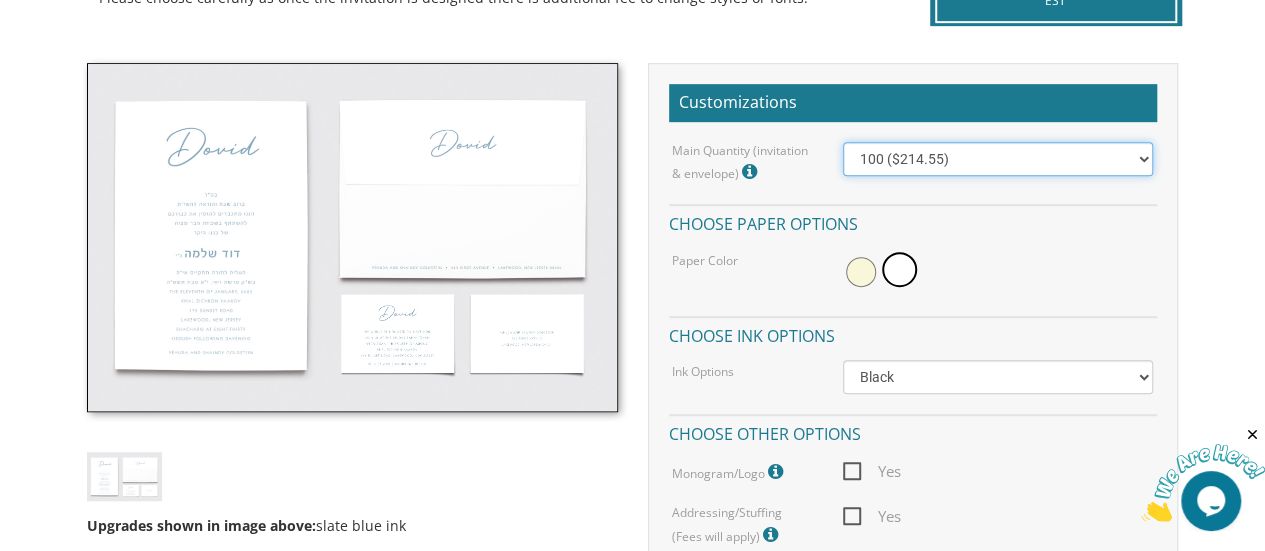 select on "500" 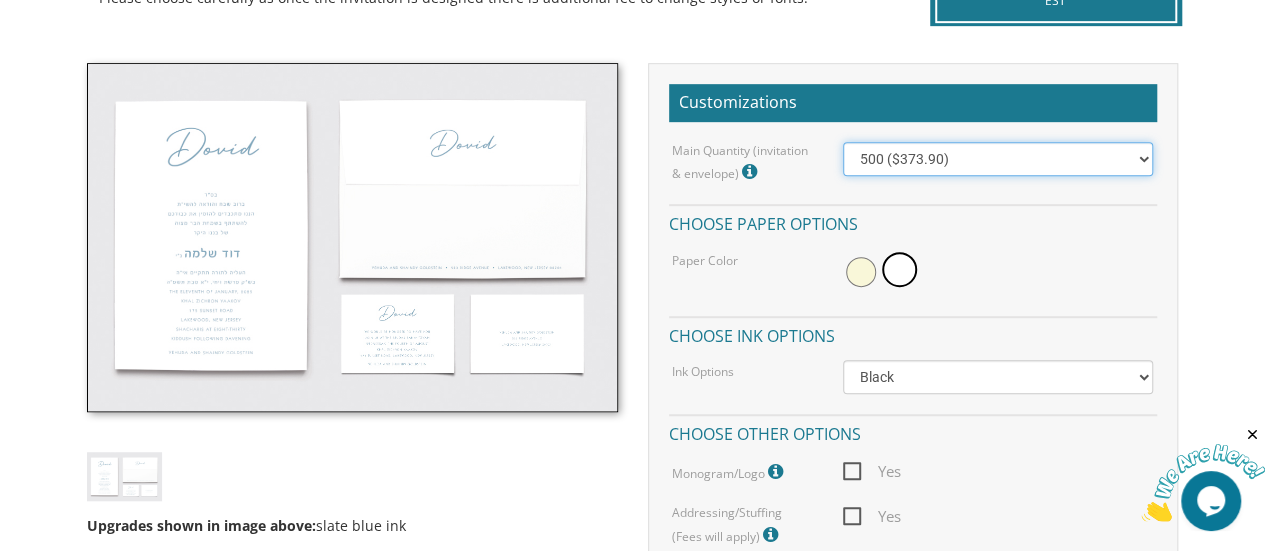 click on "100 ($214.55) 200 ($254.60) 300 ($294.25) 400 ($333.55) 500 ($373.90) 600 ($413.25) 700 ($452.35) 800 ($491.40) 900 ($528.00) 1000 ($568.05)" at bounding box center (998, 159) 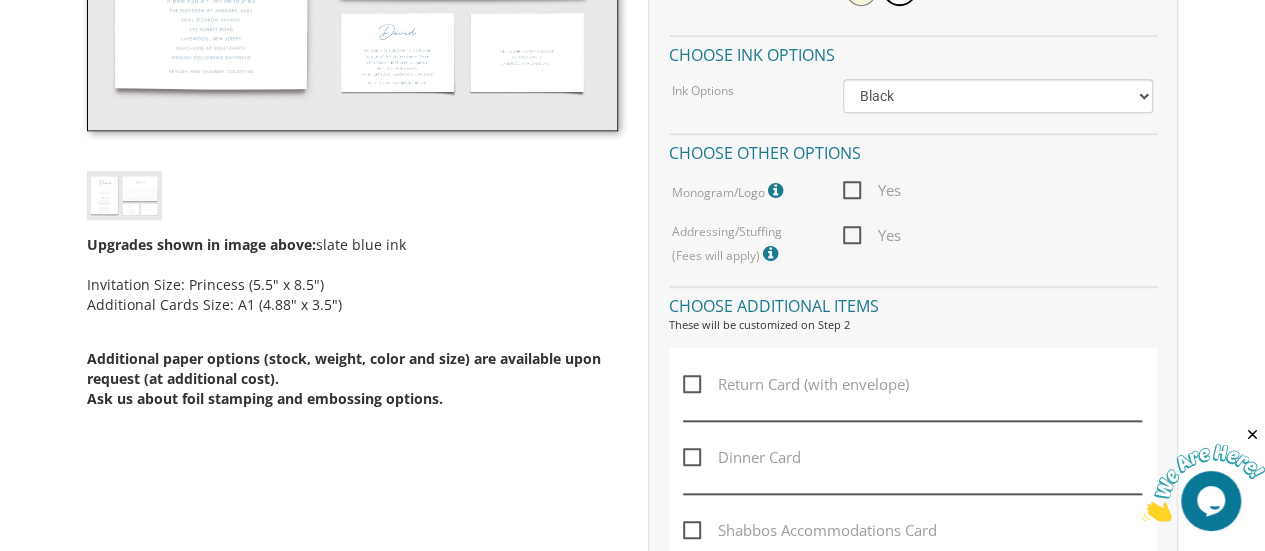 scroll, scrollTop: 828, scrollLeft: 0, axis: vertical 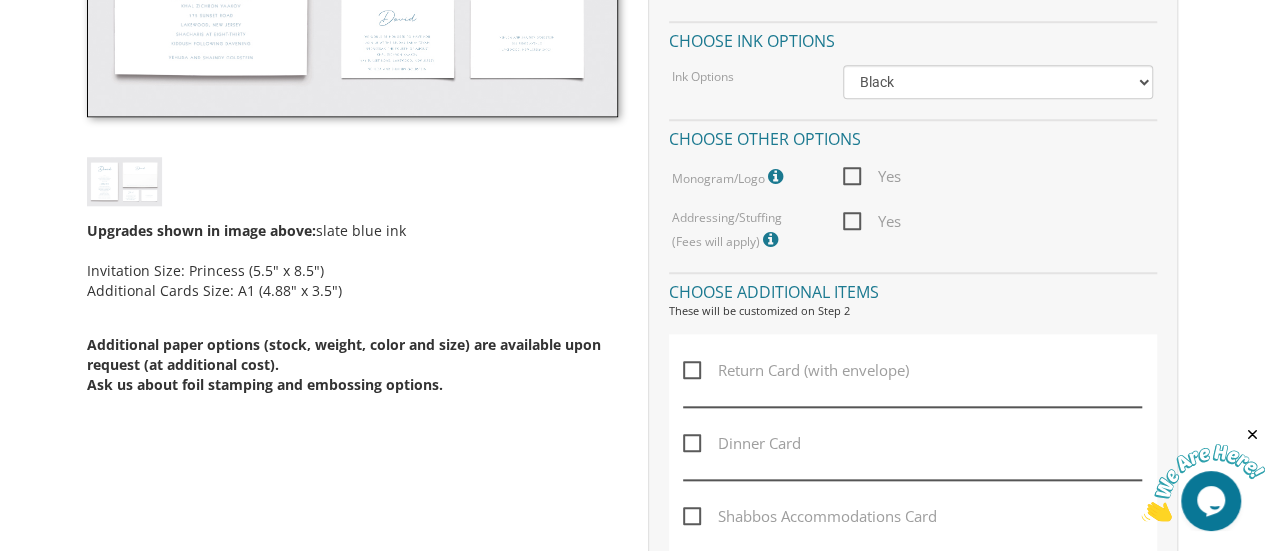 click on "Shabbos Accommodations Card" at bounding box center [810, 516] 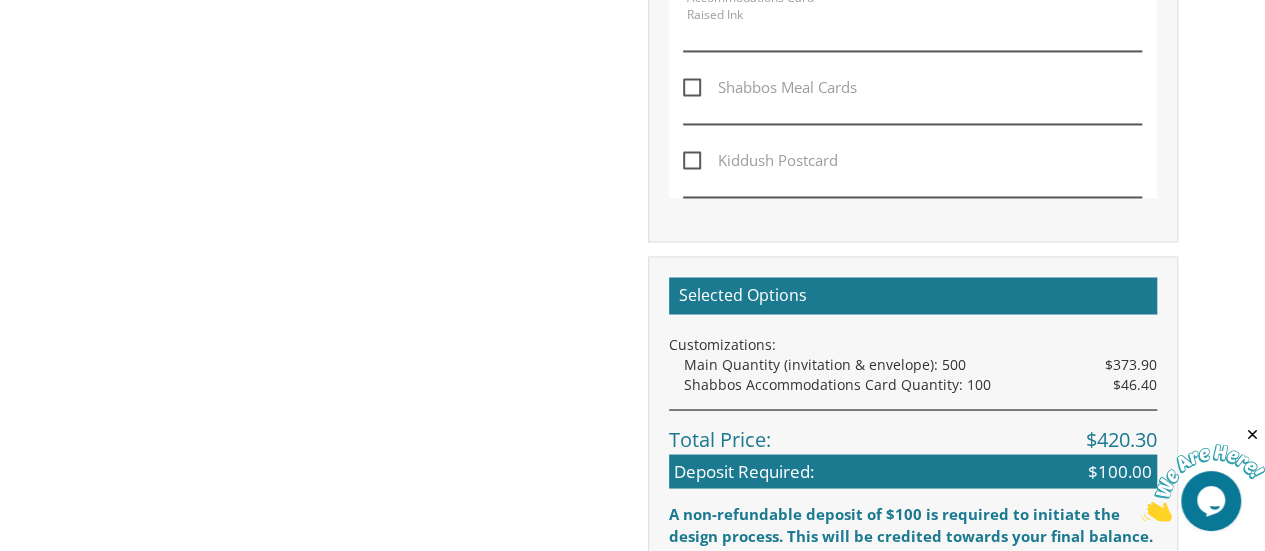scroll, scrollTop: 1593, scrollLeft: 0, axis: vertical 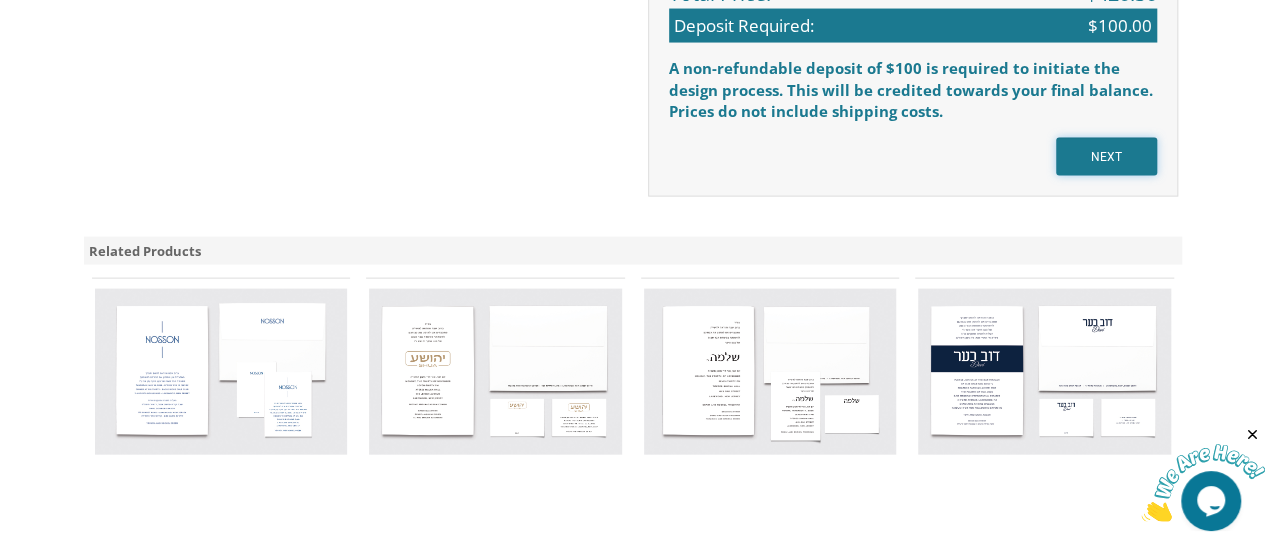 click on "NEXT" at bounding box center [1106, 157] 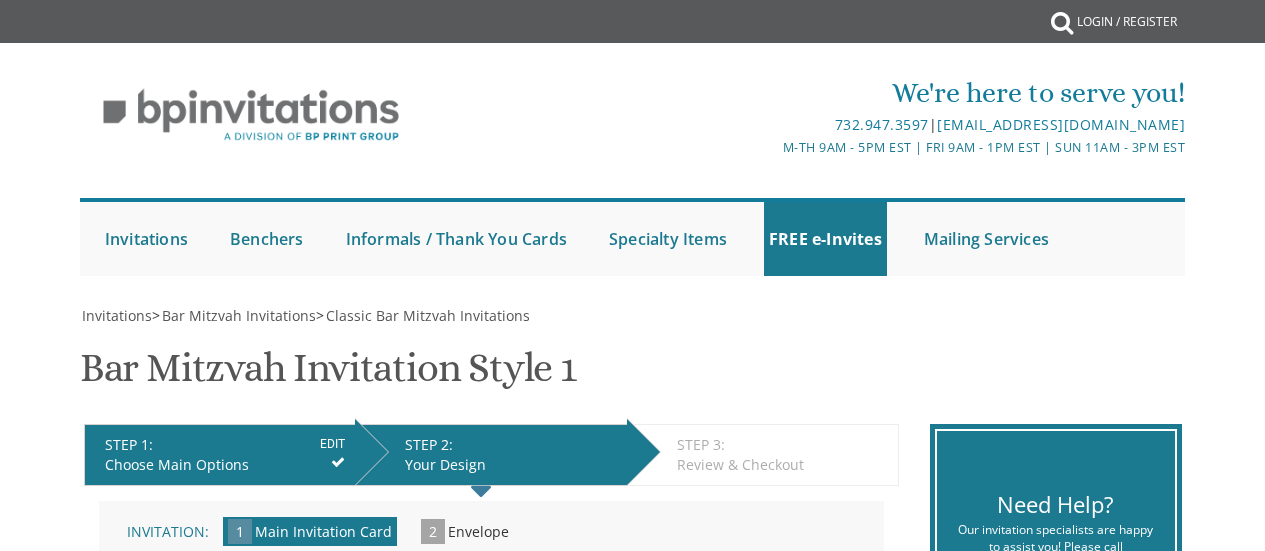 scroll, scrollTop: 0, scrollLeft: 0, axis: both 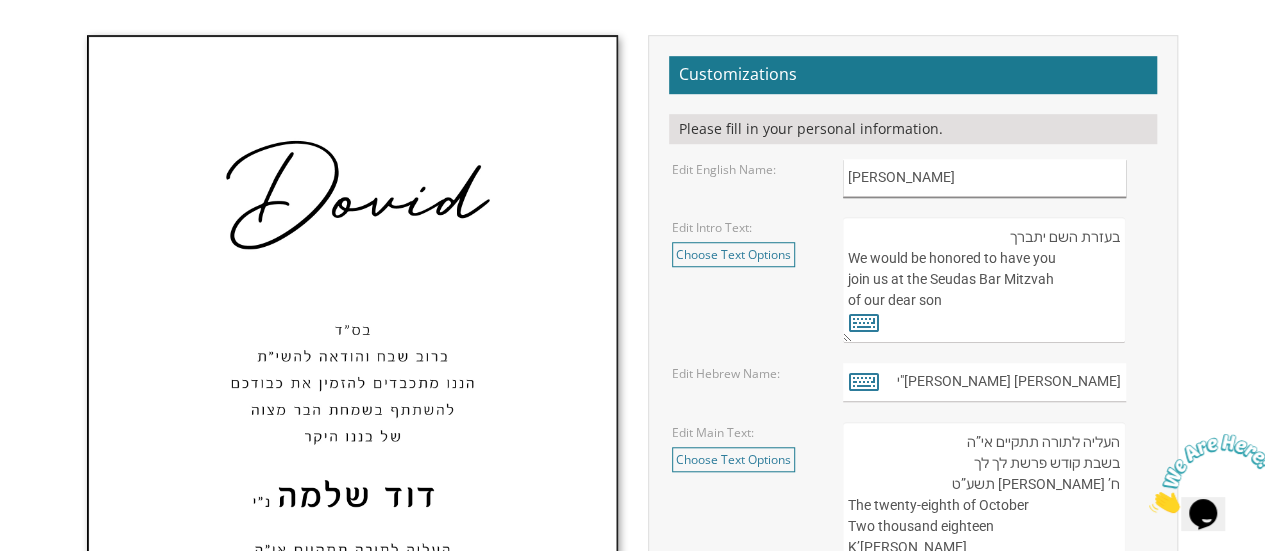 click on "Dovid" at bounding box center [984, 178] 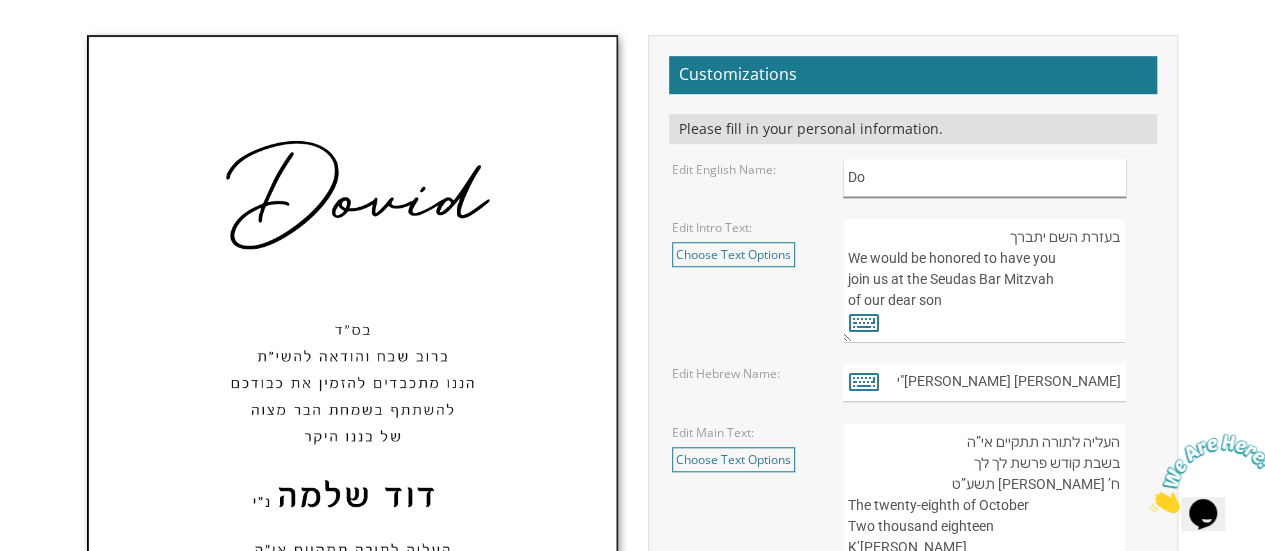 type on "D" 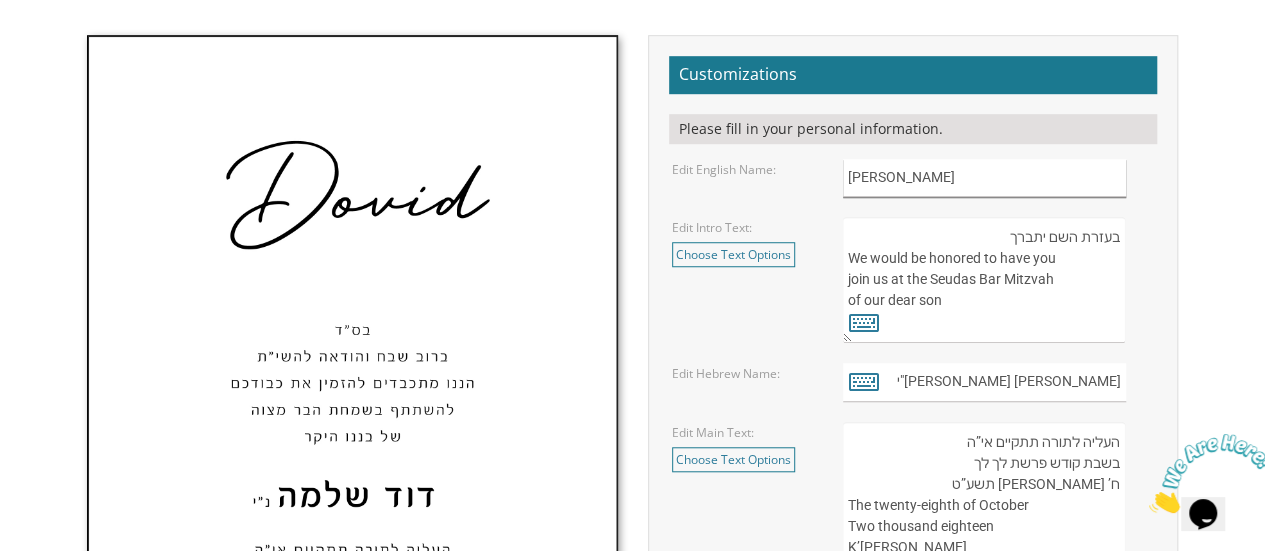 type on "Chaim" 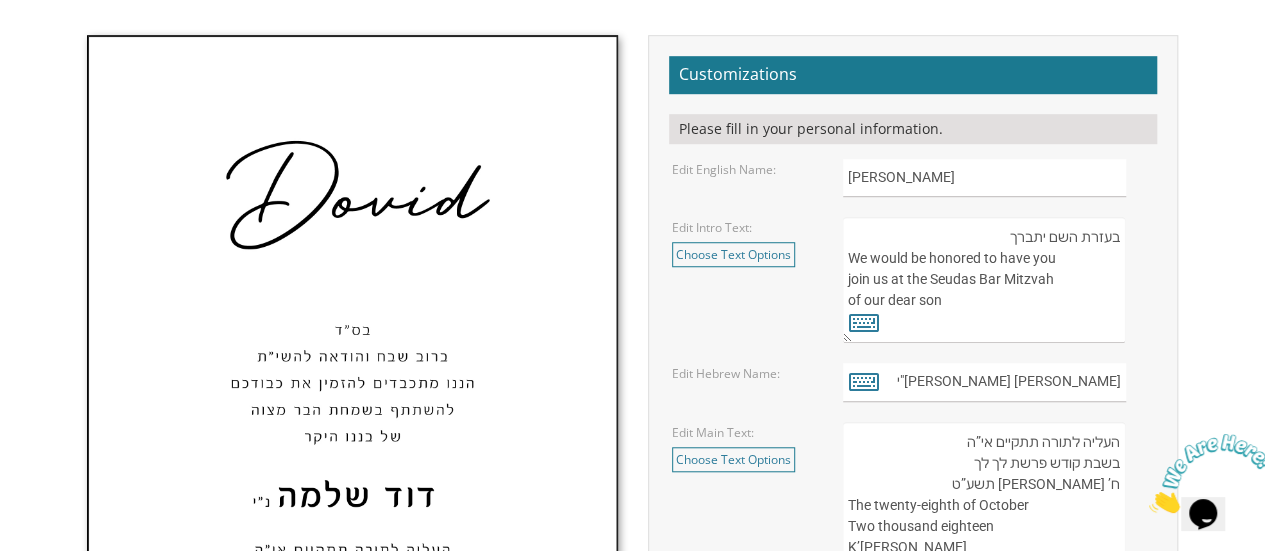 click on "בעזרת השם יתברך
We would be honored to have you
join us at the Seudas Bar Mitzvah
of our dear son" at bounding box center (984, 280) 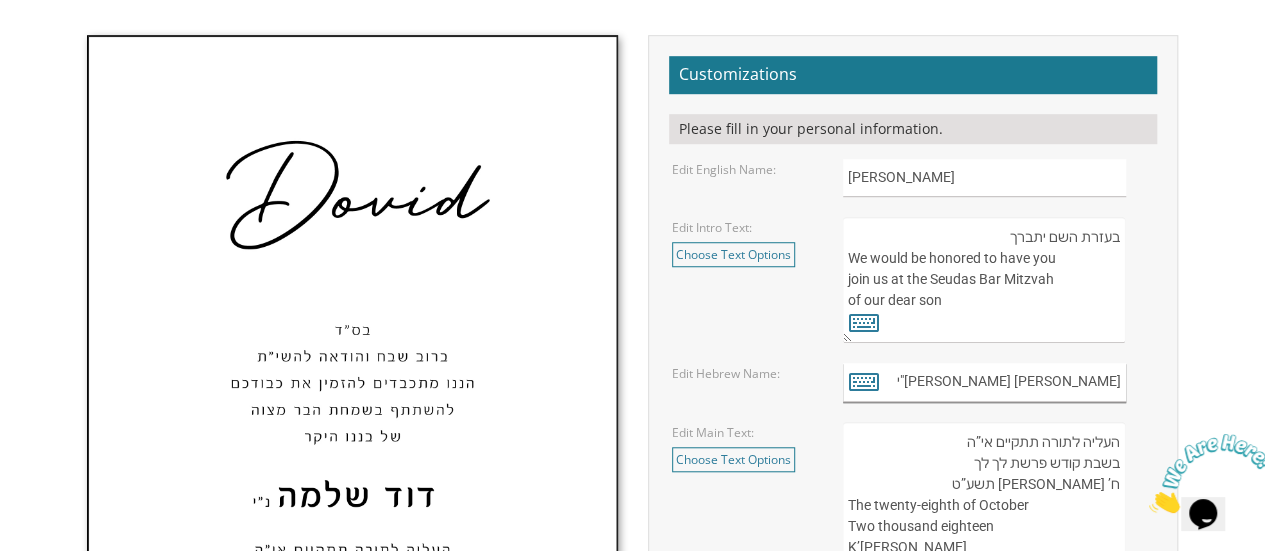 click on "דוד שלמה נ"י" at bounding box center [984, 382] 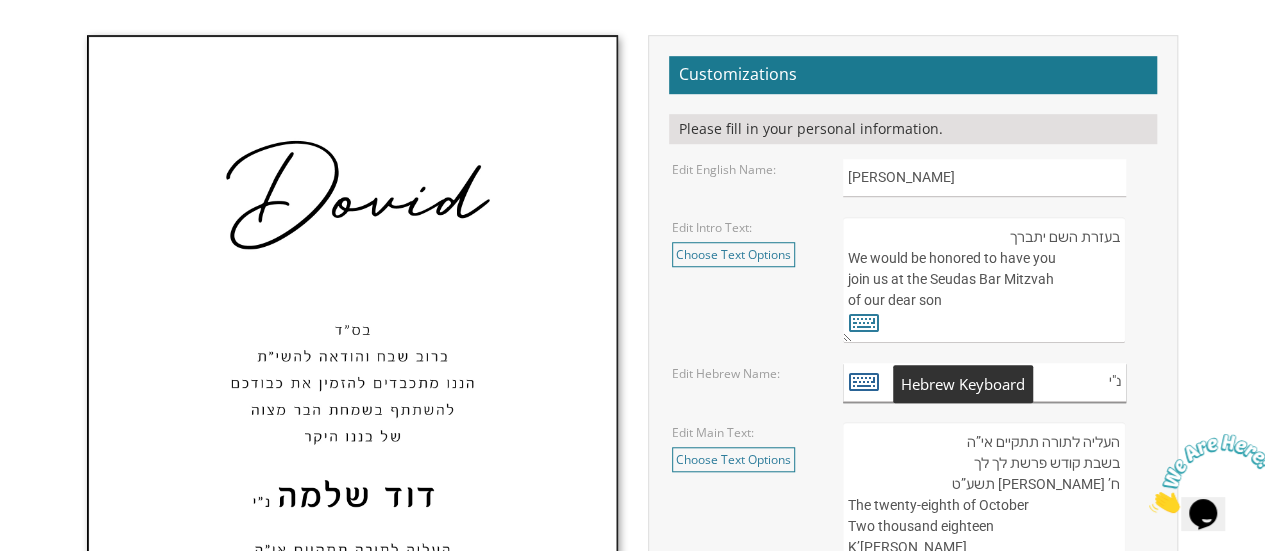 type on "נ"י" 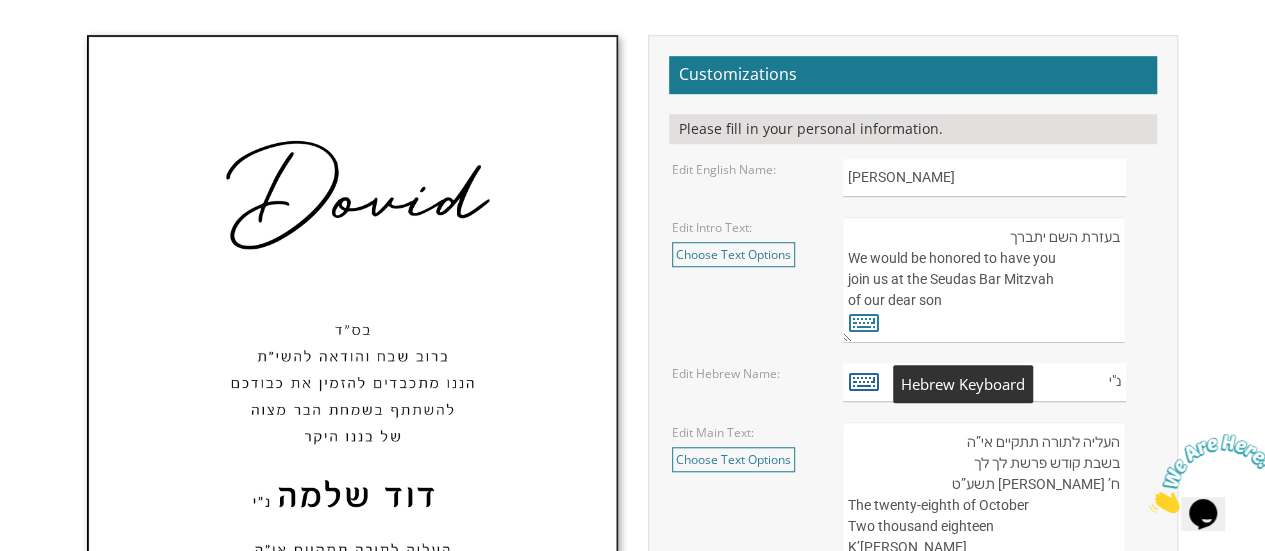 click at bounding box center (864, 381) 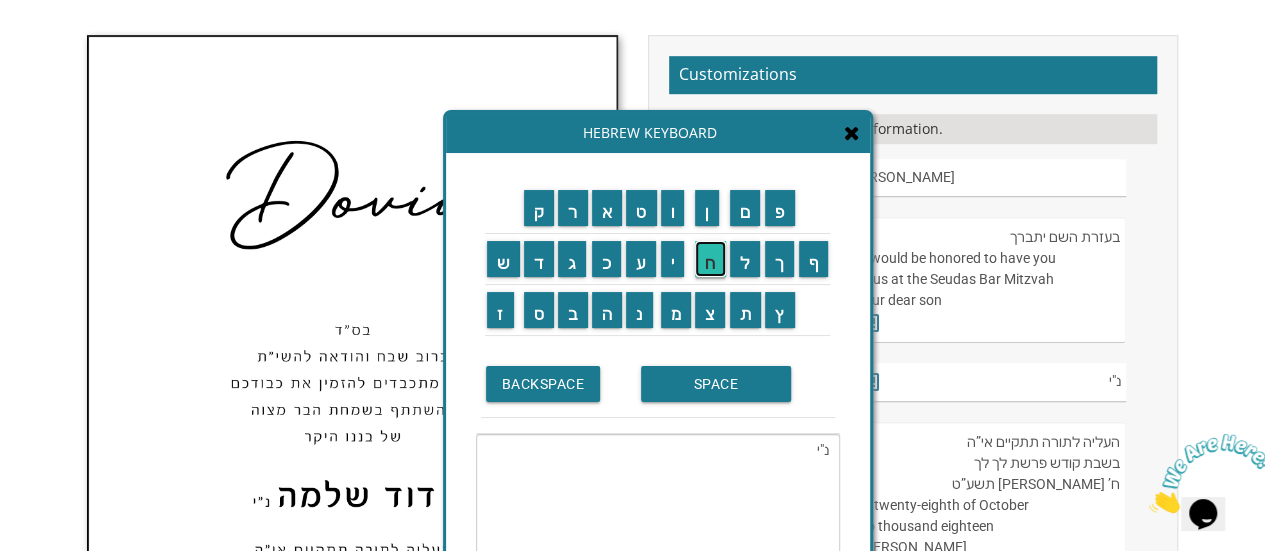 click on "ח" at bounding box center (710, 259) 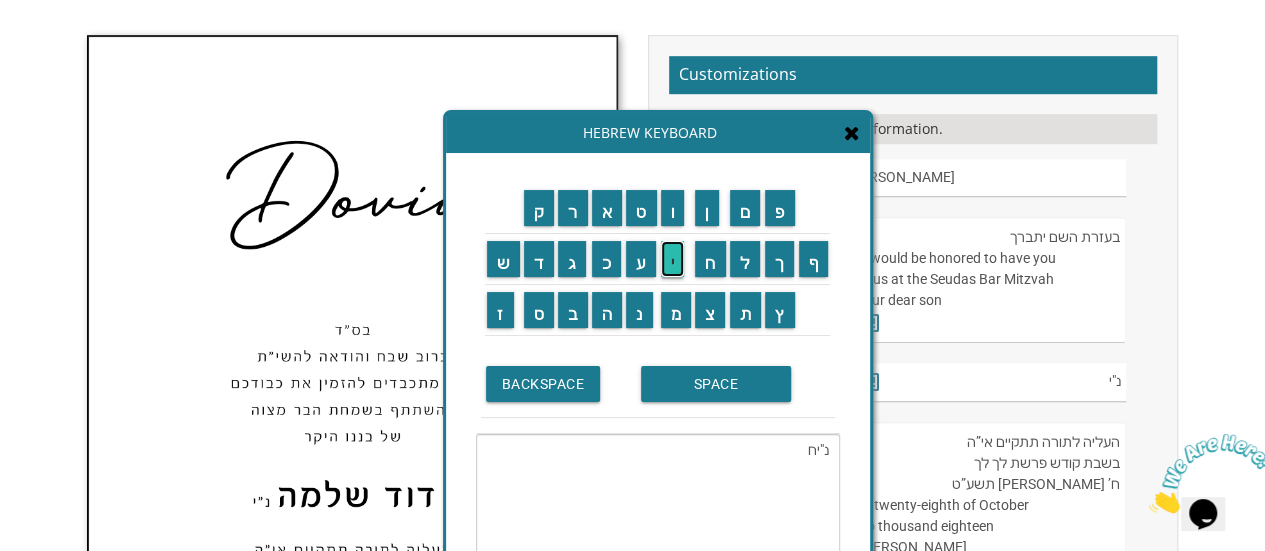 click on "י" at bounding box center [673, 259] 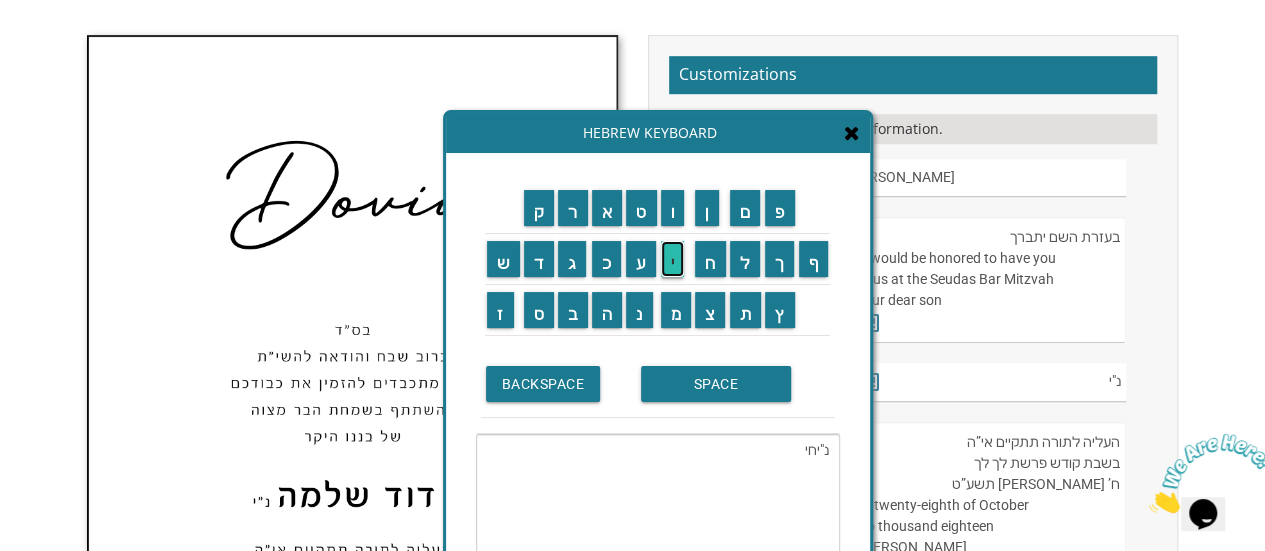 click on "י" at bounding box center (673, 259) 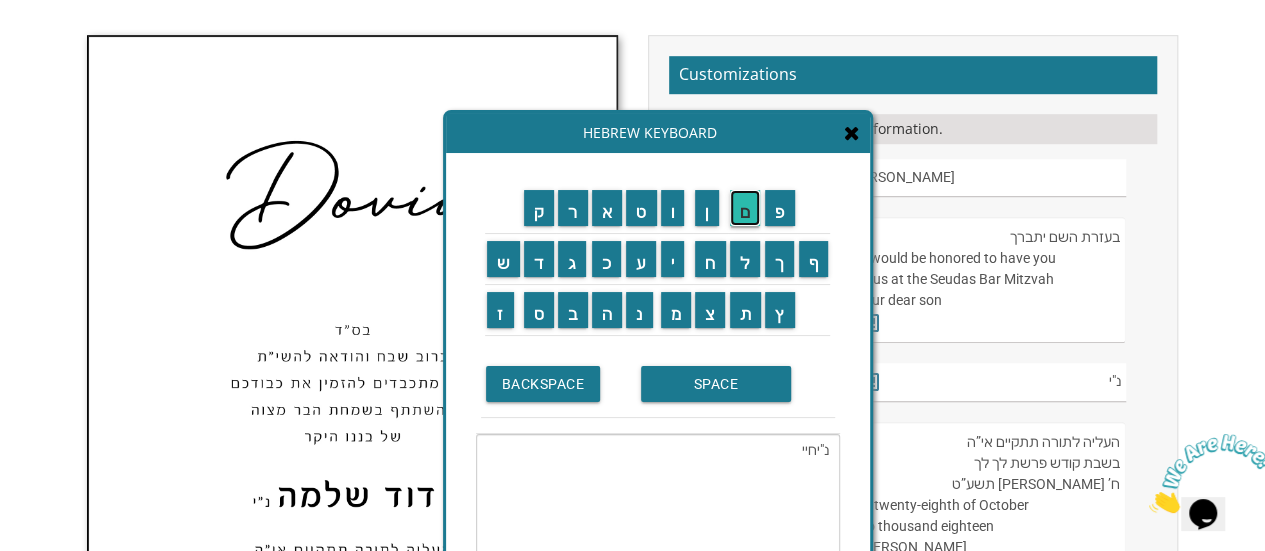 click on "ם" at bounding box center [745, 208] 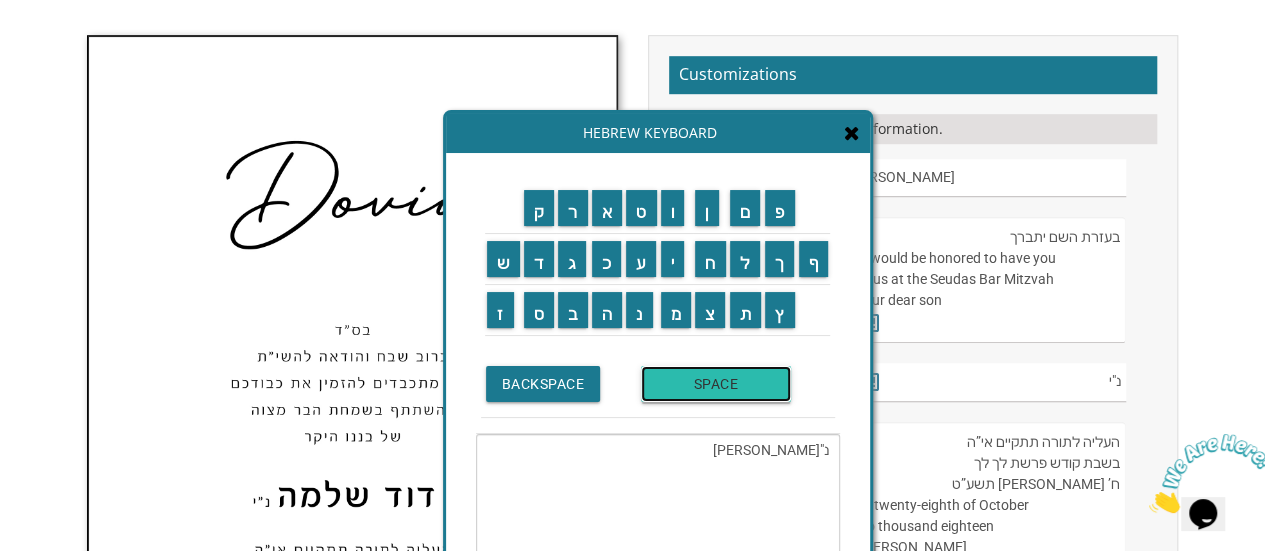 click on "SPACE" at bounding box center (716, 384) 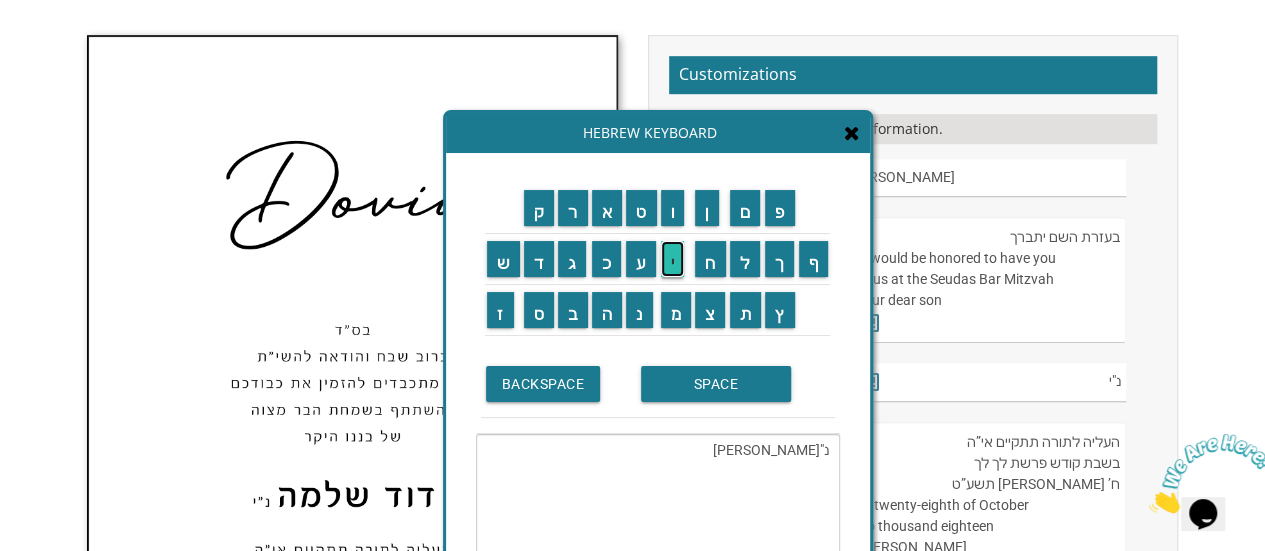 click on "י" at bounding box center (673, 259) 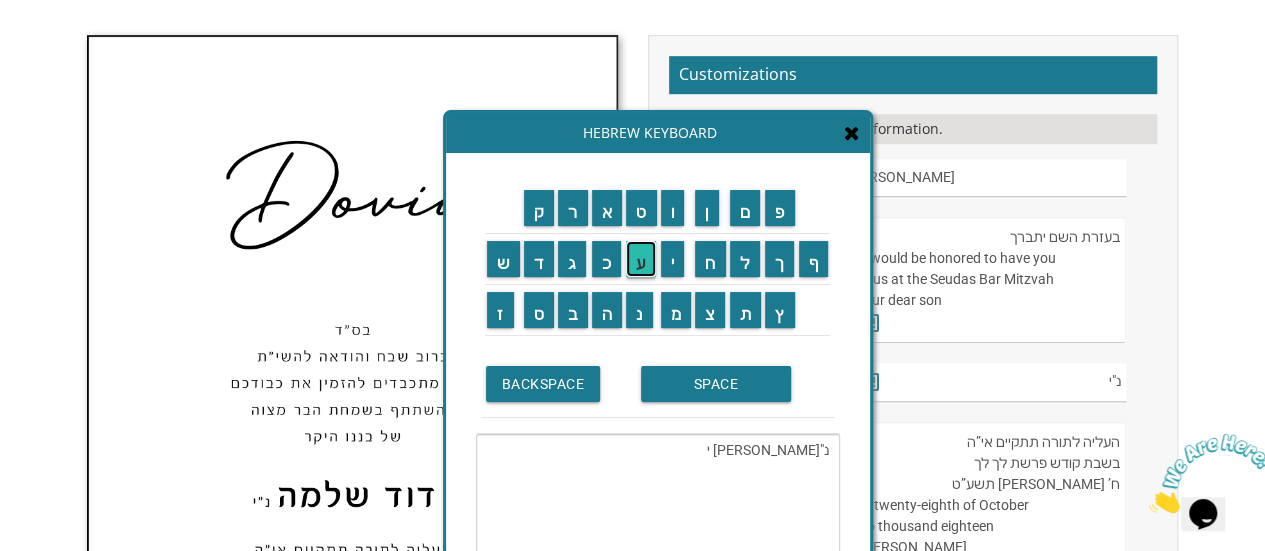click on "ע" at bounding box center [641, 259] 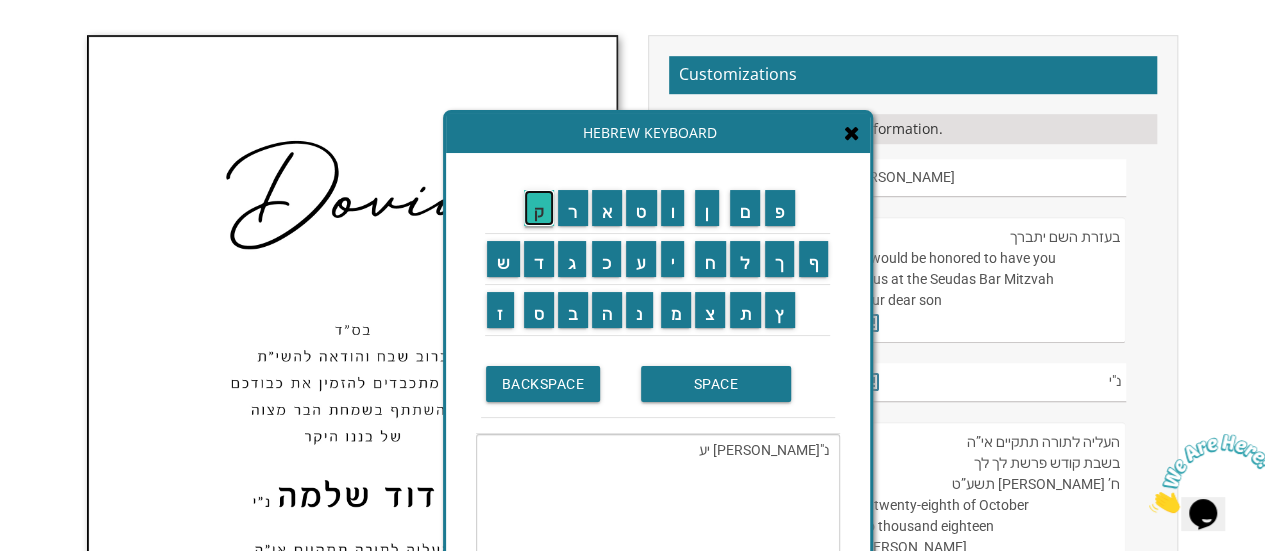 click on "ק" at bounding box center [539, 208] 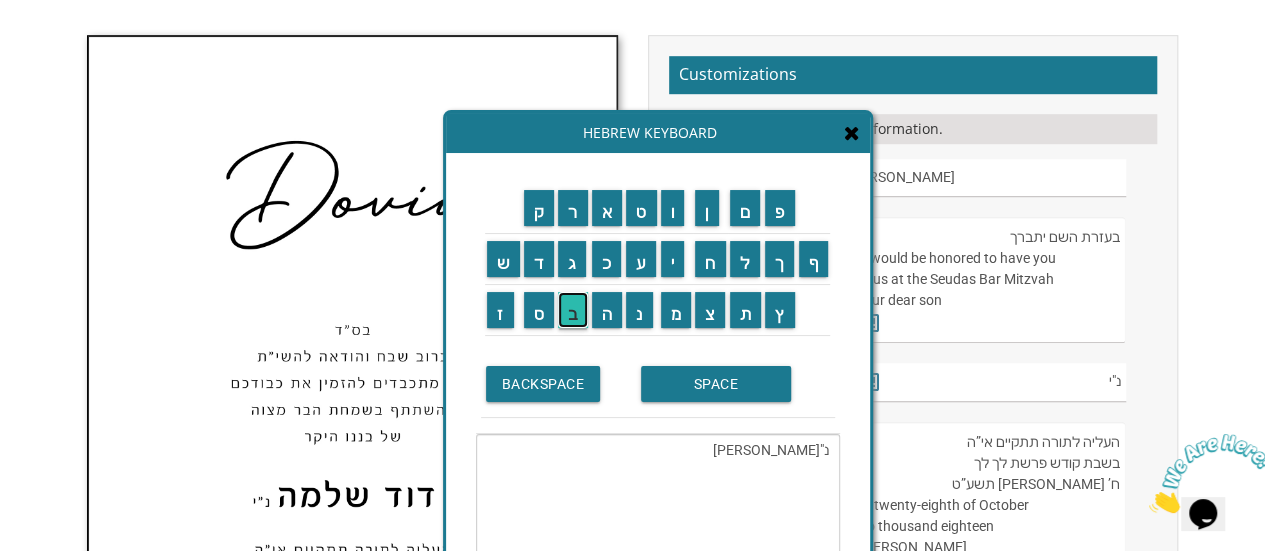 click on "ב" at bounding box center (573, 310) 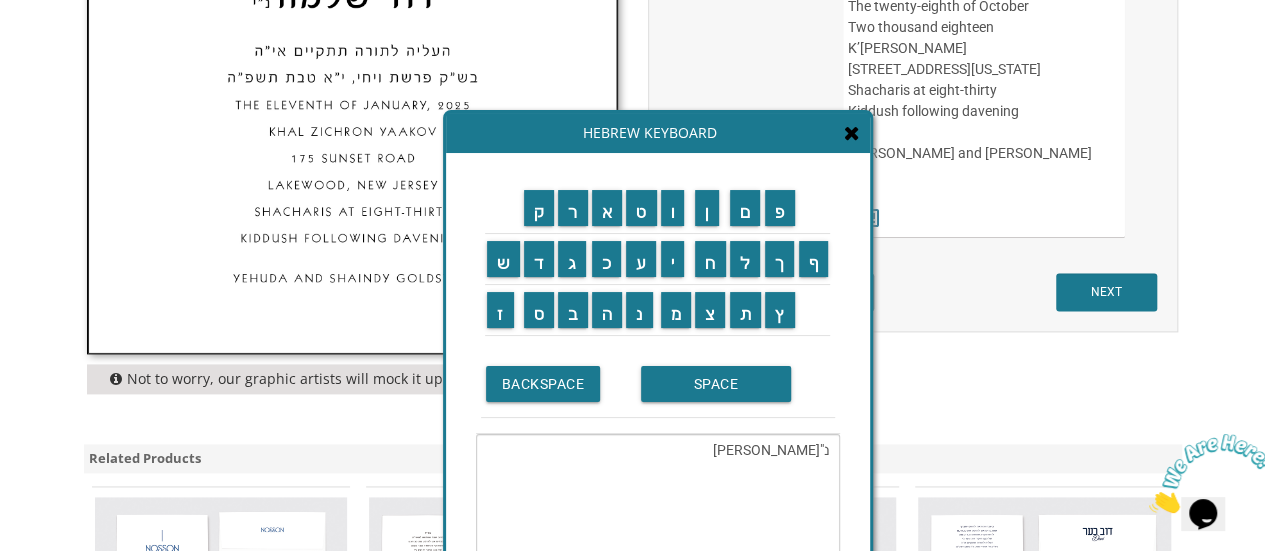 scroll, scrollTop: 1160, scrollLeft: 0, axis: vertical 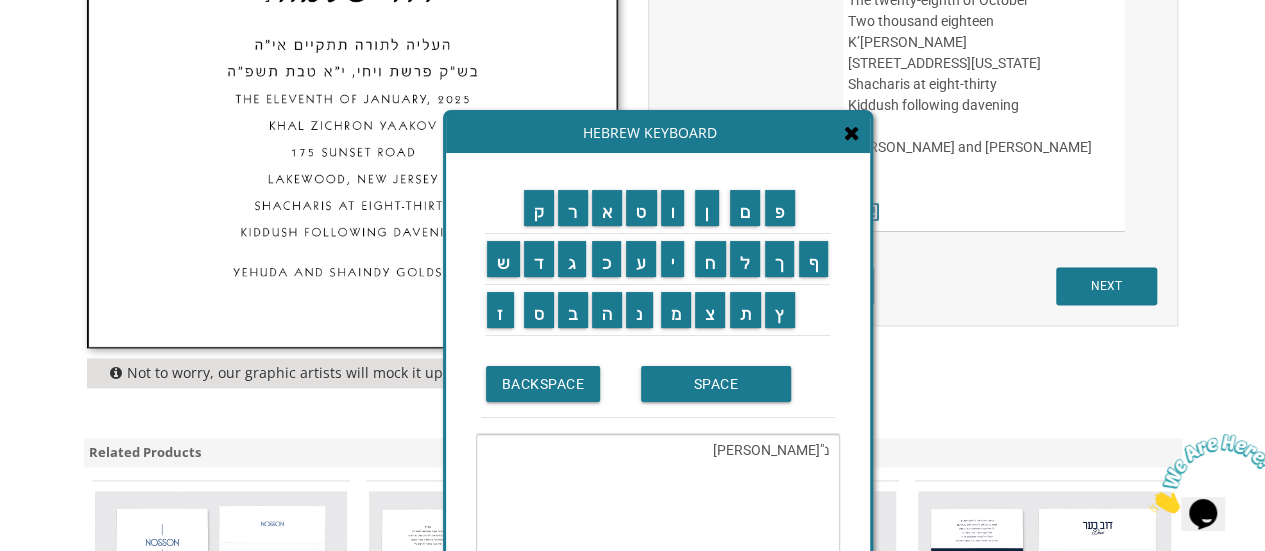 click on "ק
ר
א
ט
ו
ן
ם
פ
ש
ד ג כ ע י ח ל" at bounding box center [658, 398] 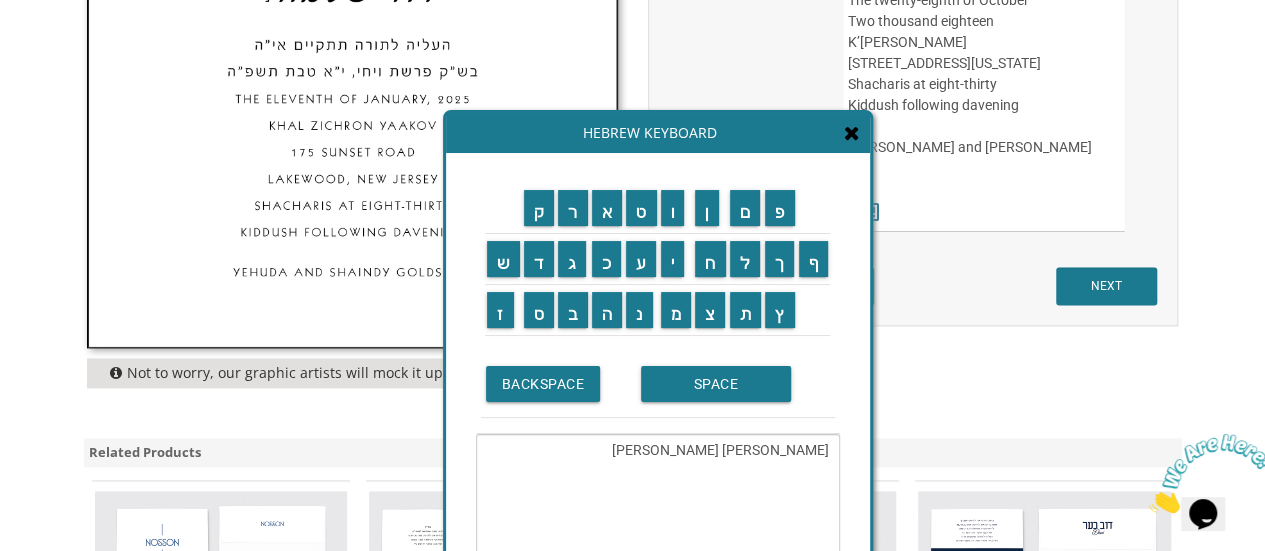 click on "חיים יעקב" at bounding box center (658, 503) 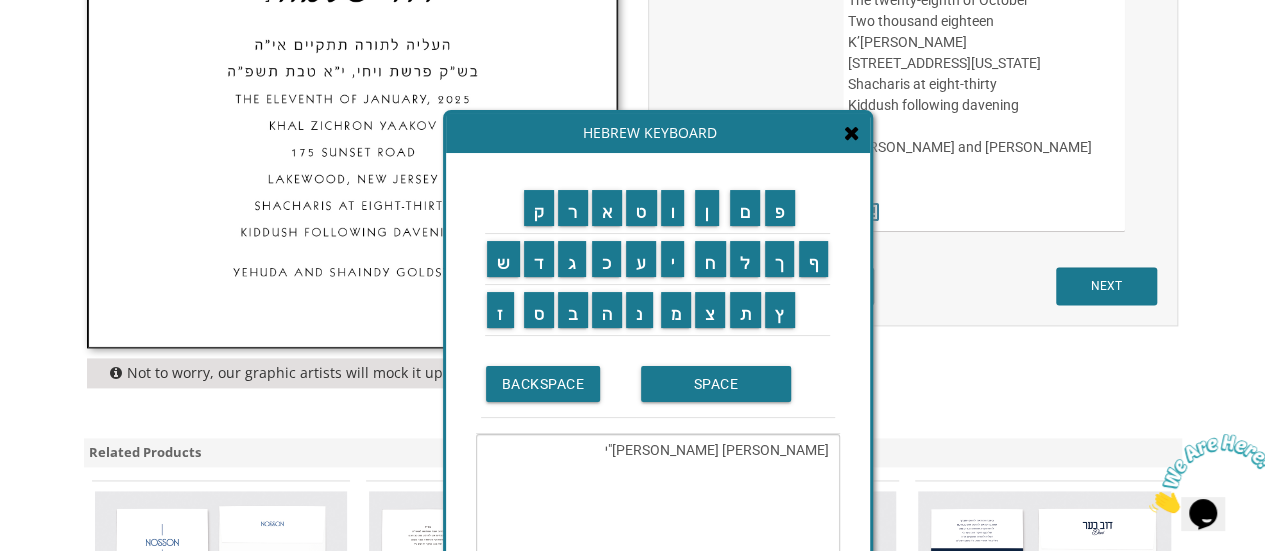 type on "חיים יעקב נ"י" 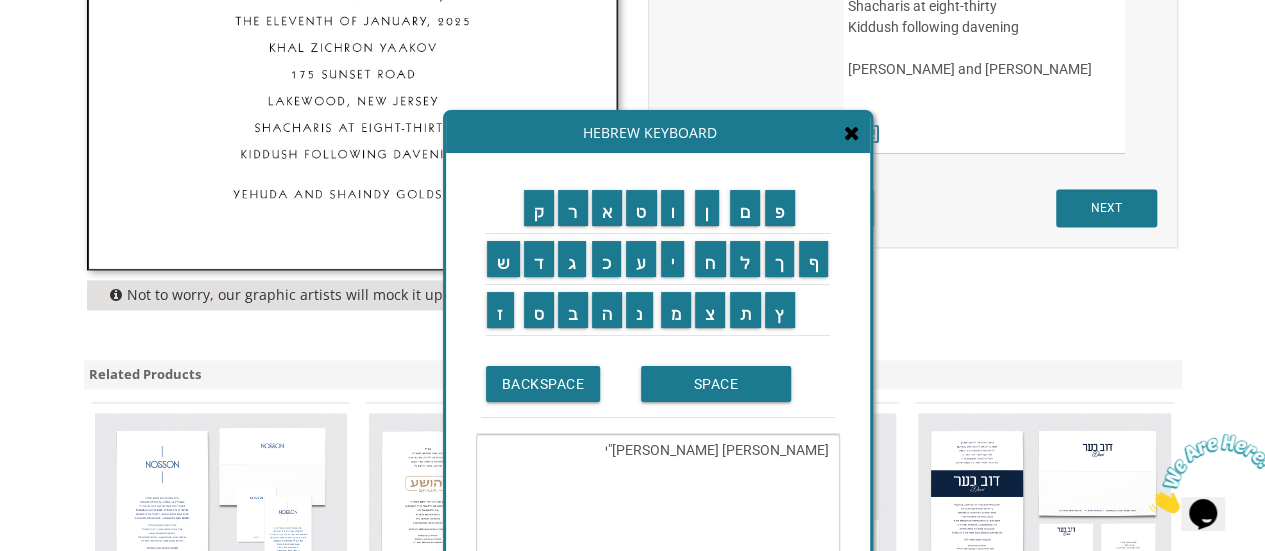 scroll, scrollTop: 1240, scrollLeft: 0, axis: vertical 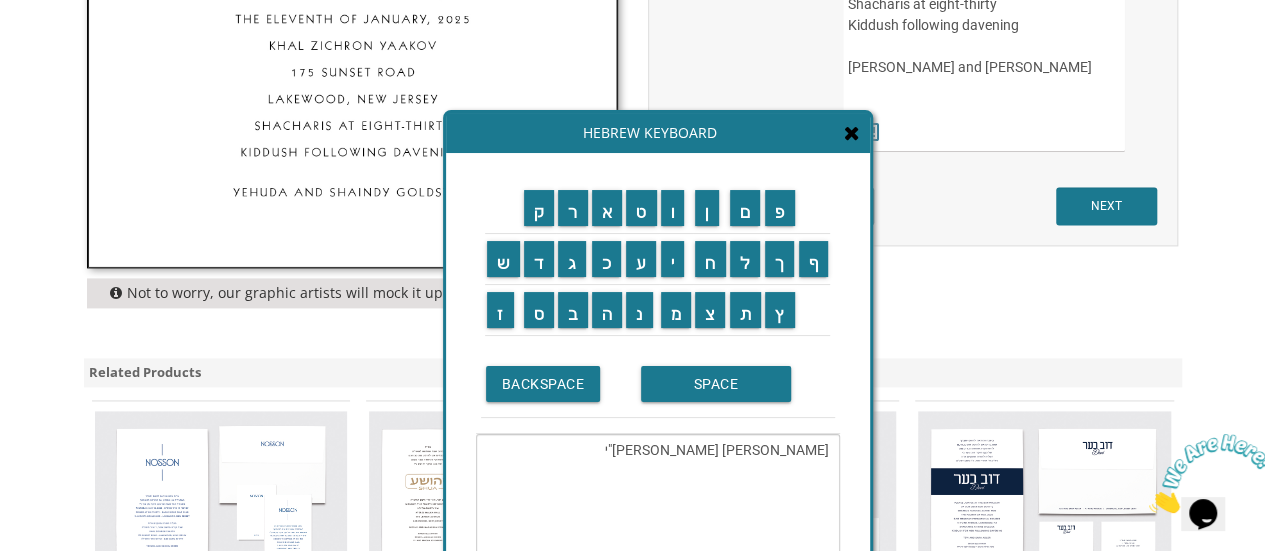 click on "ק
ר
א
ט
ו
ן
ם
פ
ש
ד ג כ ע י ח ל" at bounding box center [658, 398] 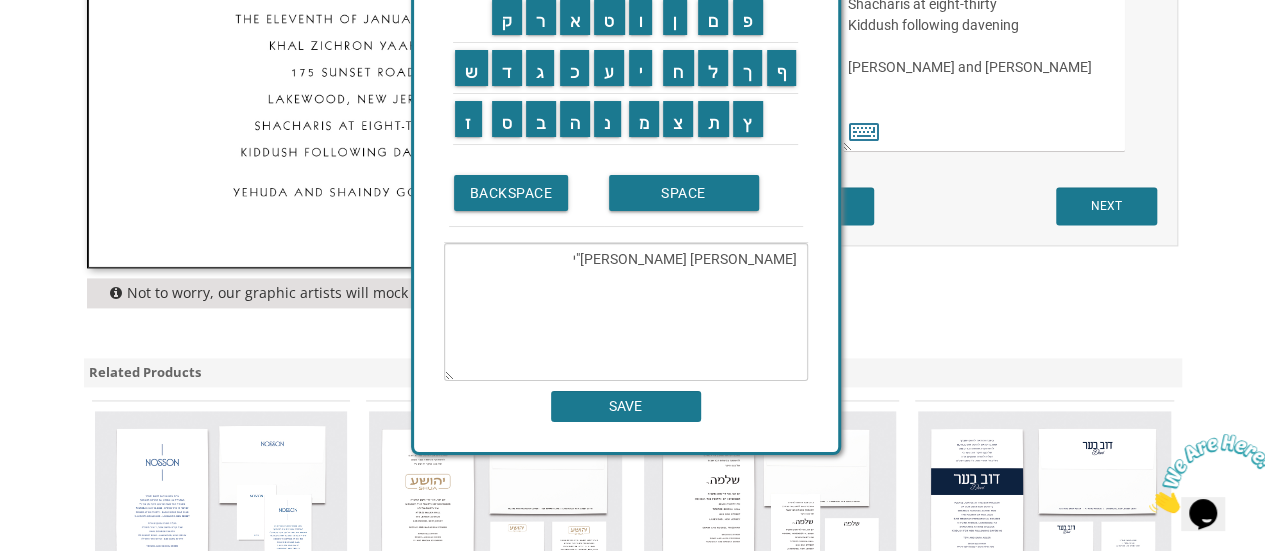 drag, startPoint x: 860, startPoint y: 460, endPoint x: 828, endPoint y: 265, distance: 197.6082 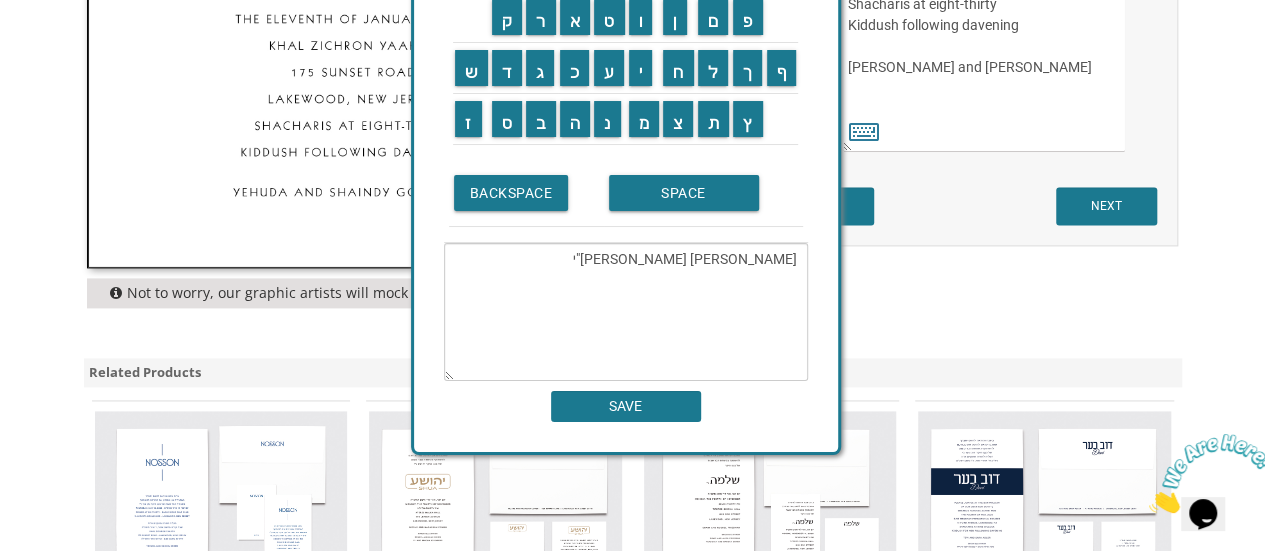click on "ק
ר
א
ט
ו
ן
ם
פ
ש
ד ג כ ע י ח ל" at bounding box center (626, 207) 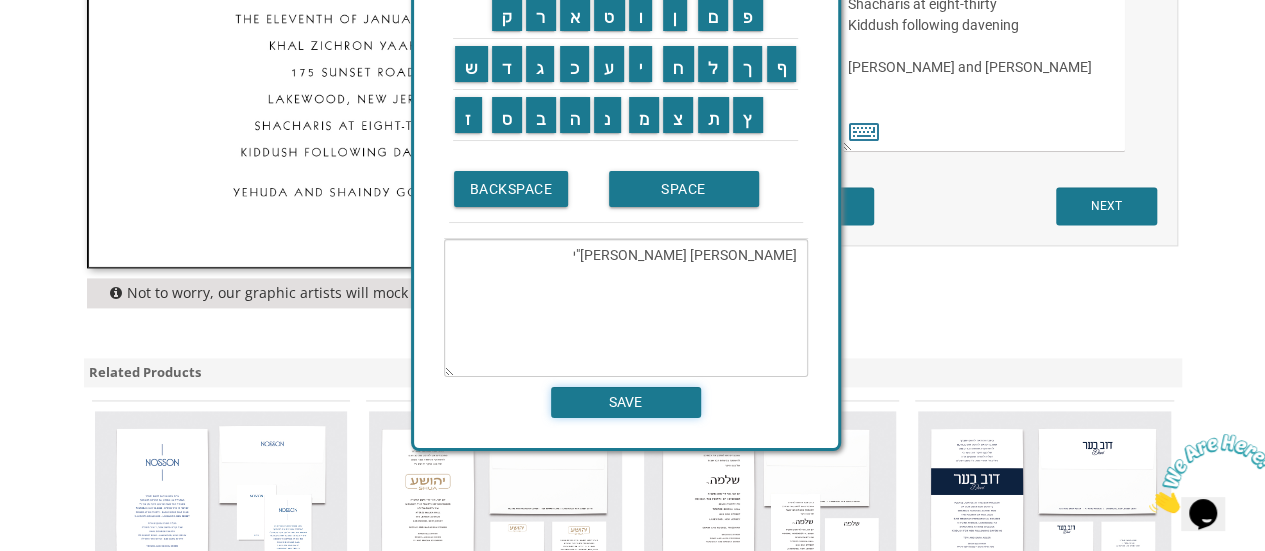 click on "SAVE" at bounding box center [626, 402] 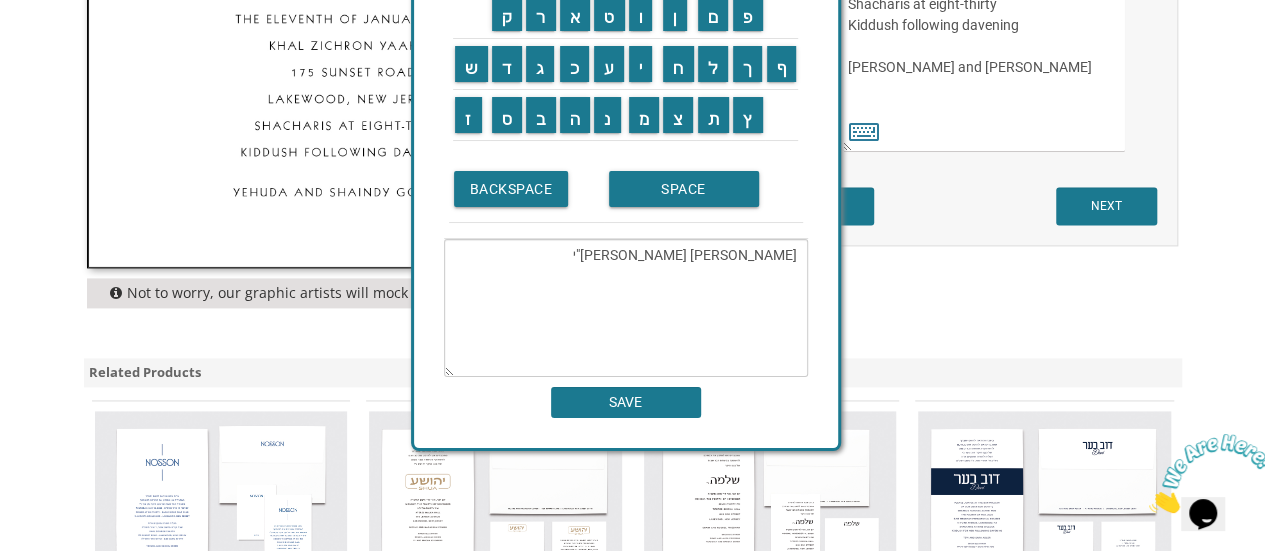 type on "חיים יעקב נ"י" 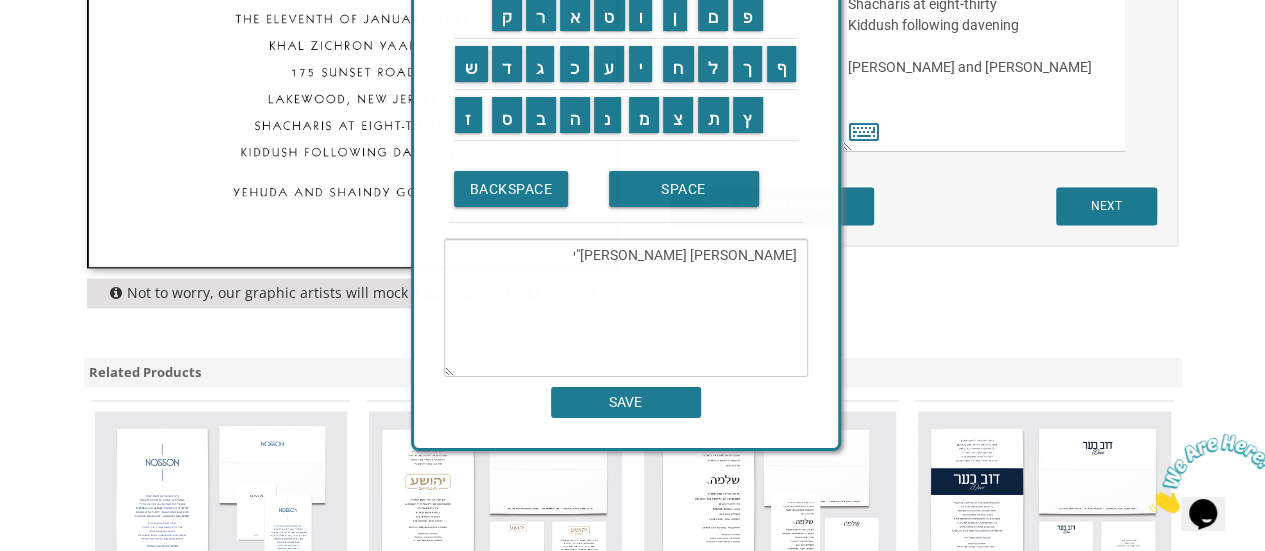 scroll, scrollTop: 760, scrollLeft: 0, axis: vertical 